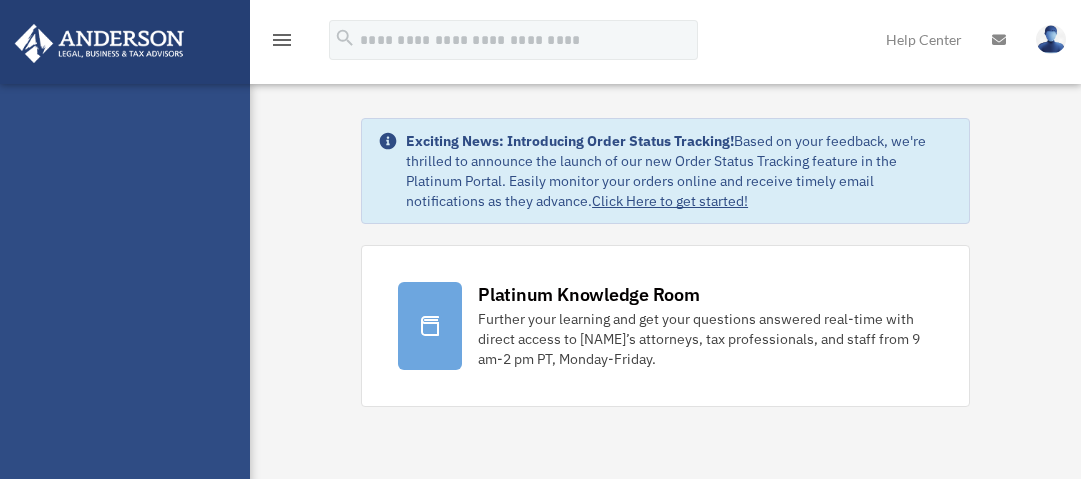 scroll, scrollTop: 0, scrollLeft: 0, axis: both 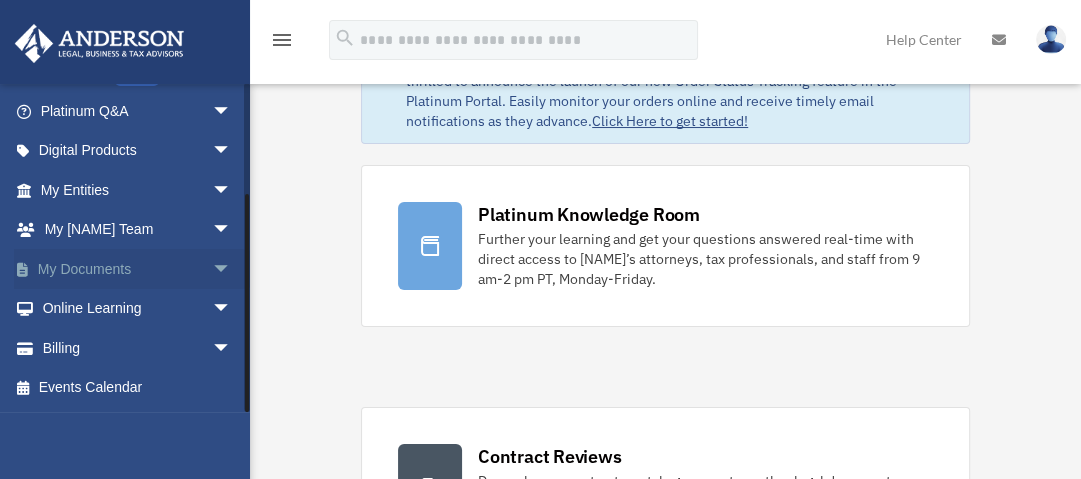 click on "My Documents arrow_drop_down" at bounding box center (138, 269) 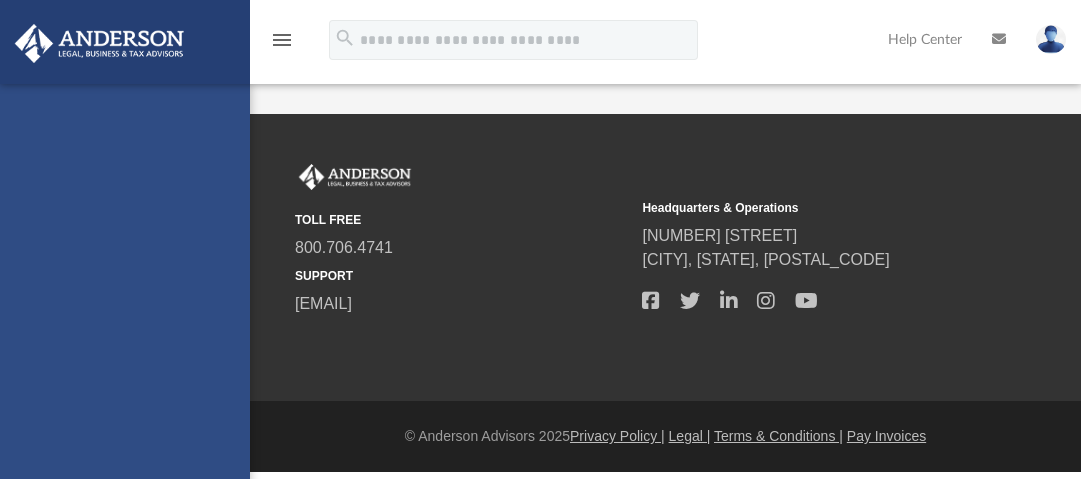scroll, scrollTop: 0, scrollLeft: 0, axis: both 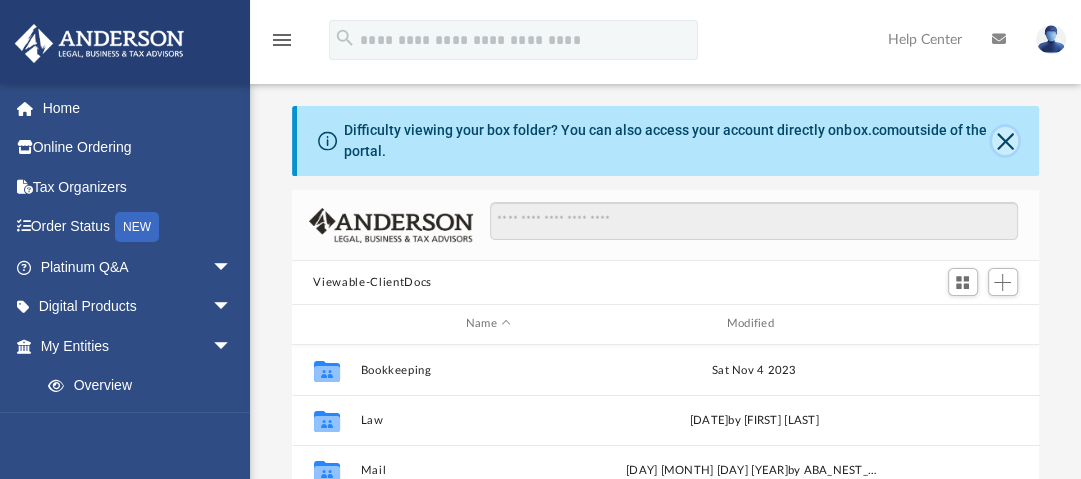 click 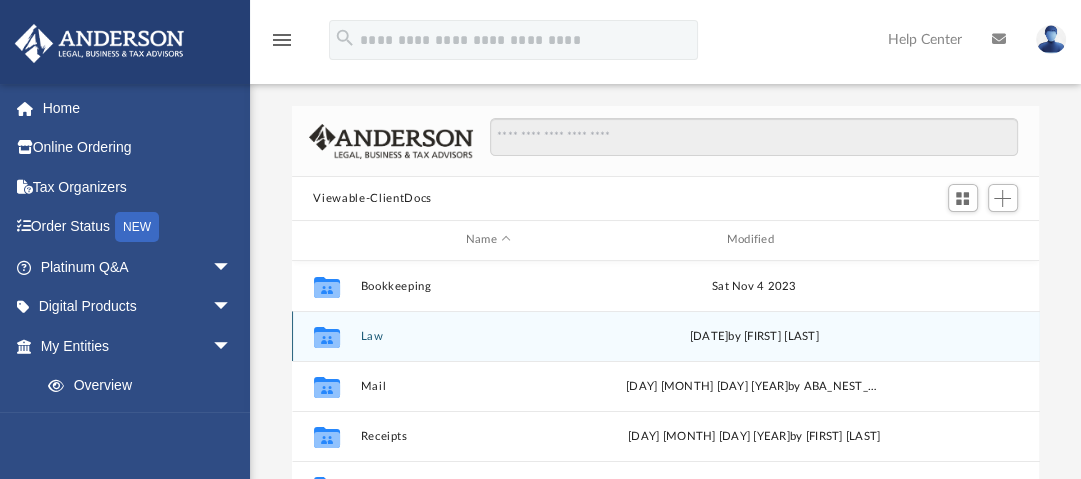 click on "Collaborated Folder Law Mon Jun 23 2025  by Jon Peart" at bounding box center (666, 336) 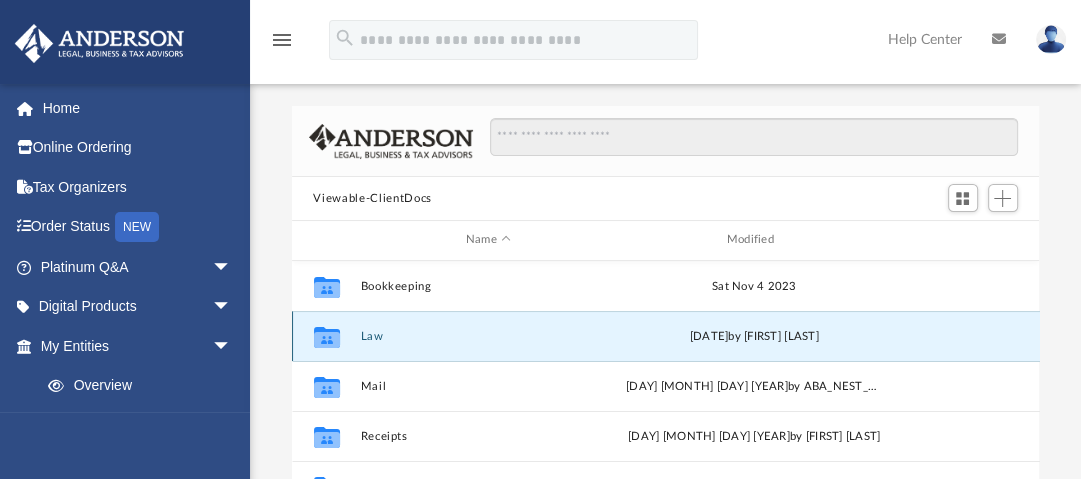 click on "Law" at bounding box center (488, 336) 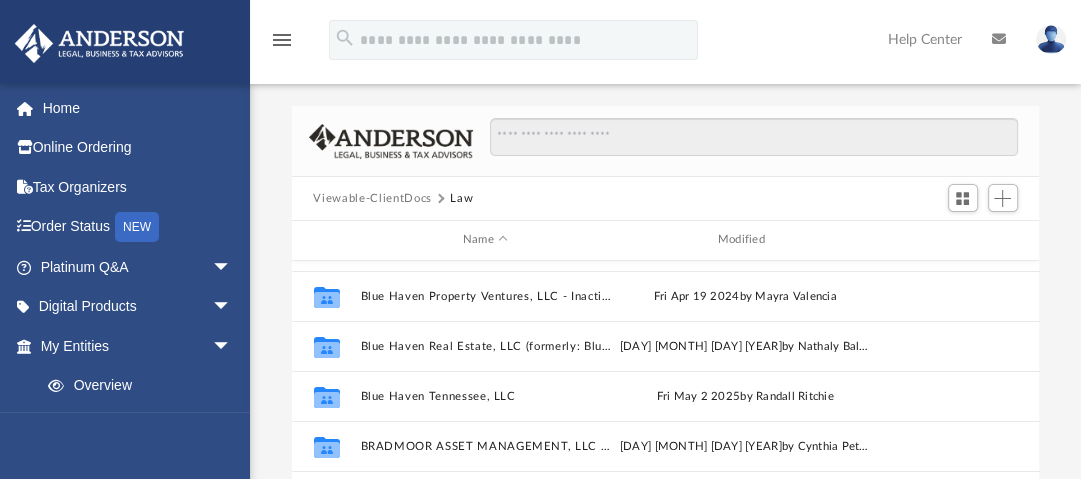 scroll, scrollTop: 320, scrollLeft: 0, axis: vertical 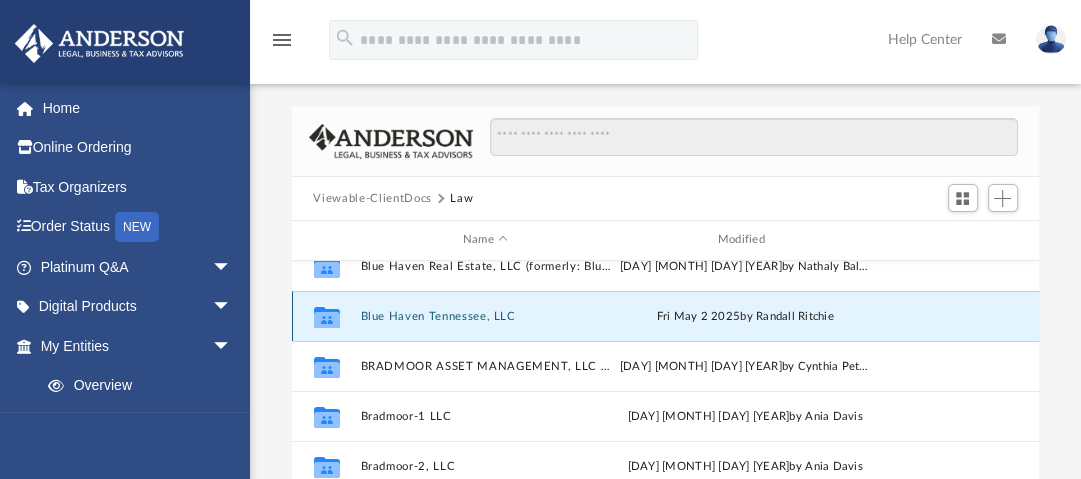 click on "Blue Haven Tennessee, LLC" at bounding box center (485, 316) 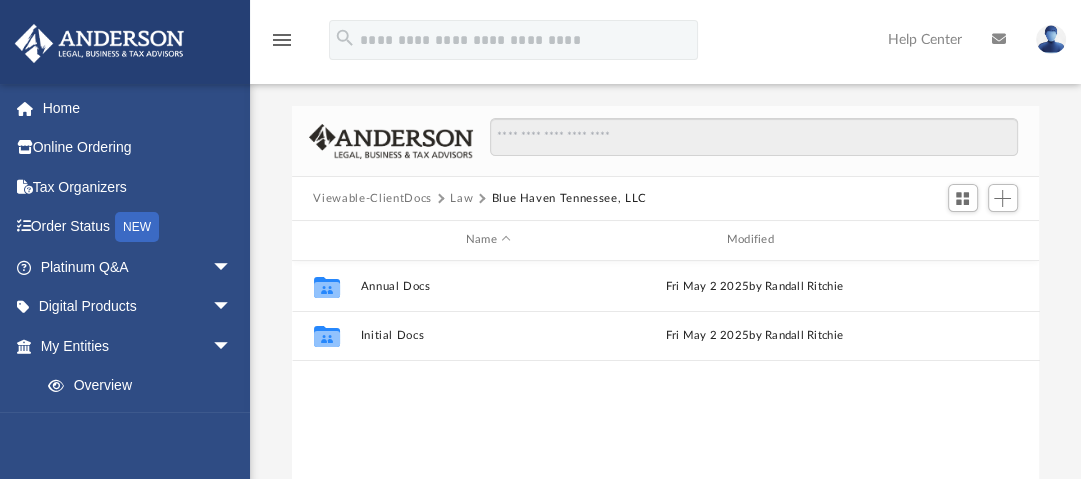 scroll, scrollTop: 0, scrollLeft: 0, axis: both 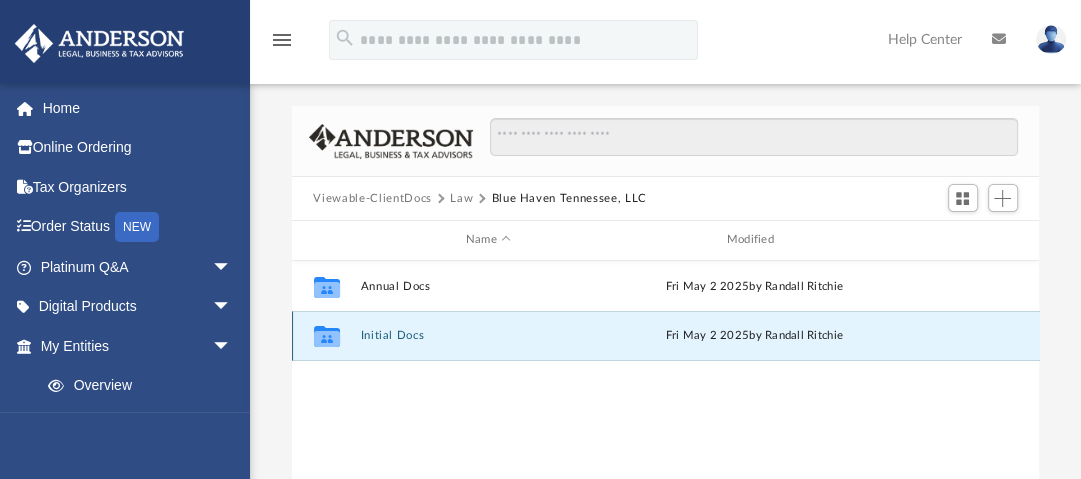 click on "Initial Docs" at bounding box center (488, 335) 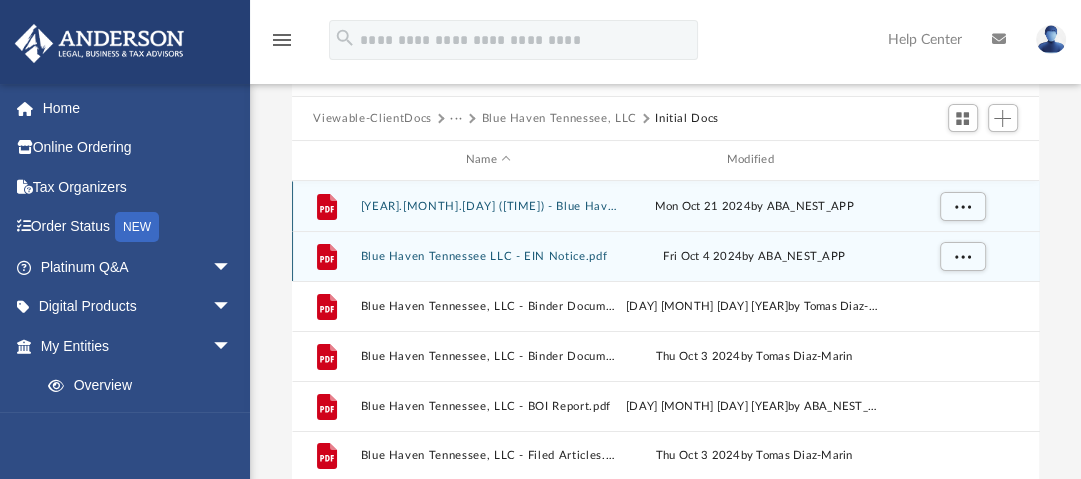 scroll, scrollTop: 160, scrollLeft: 0, axis: vertical 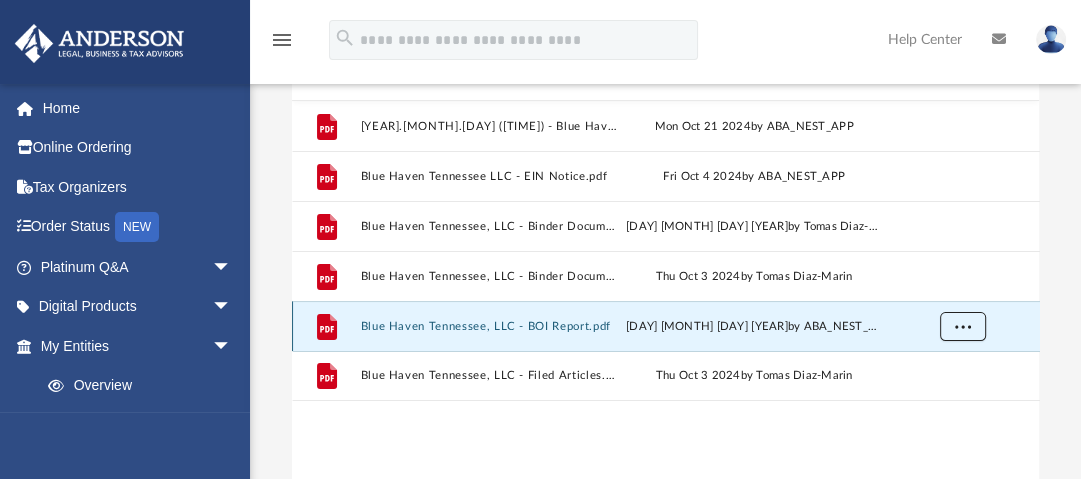 click at bounding box center (962, 325) 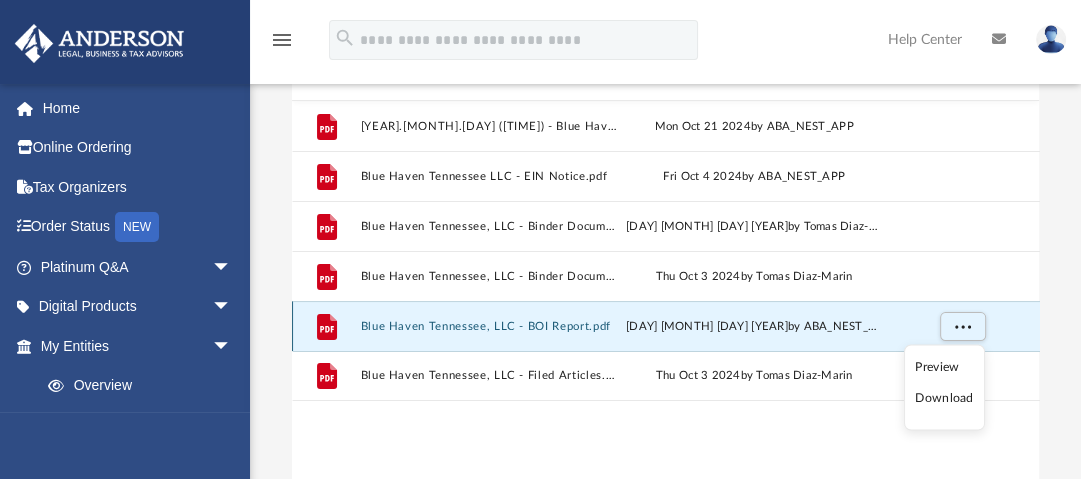 click on "Blue Haven Tennessee, LLC - BOI Report.pdf" at bounding box center [488, 326] 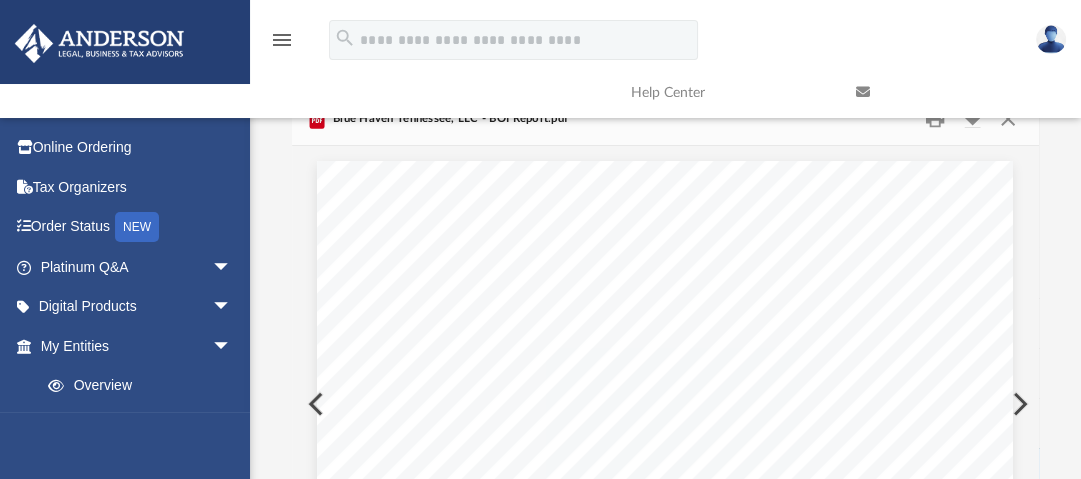 scroll, scrollTop: 0, scrollLeft: 0, axis: both 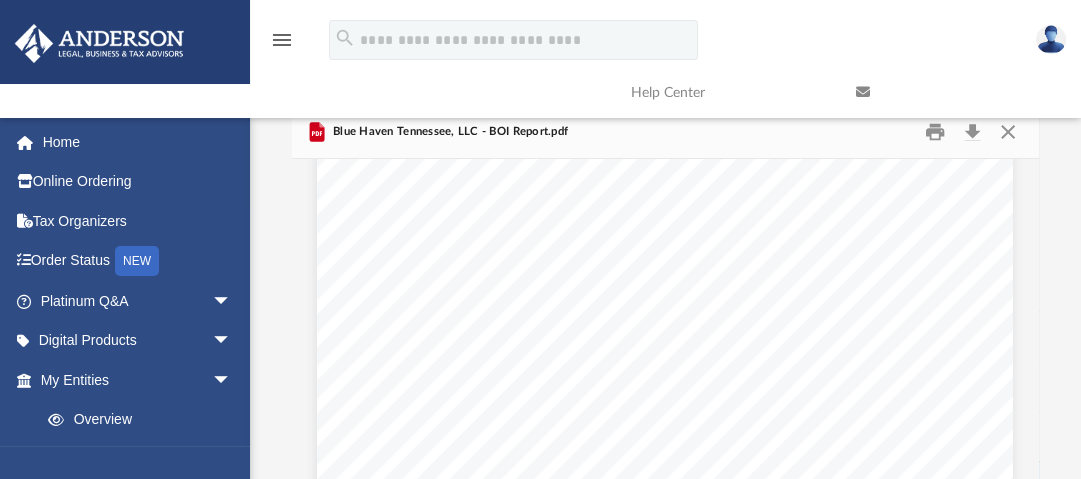 click at bounding box center [953, 92] 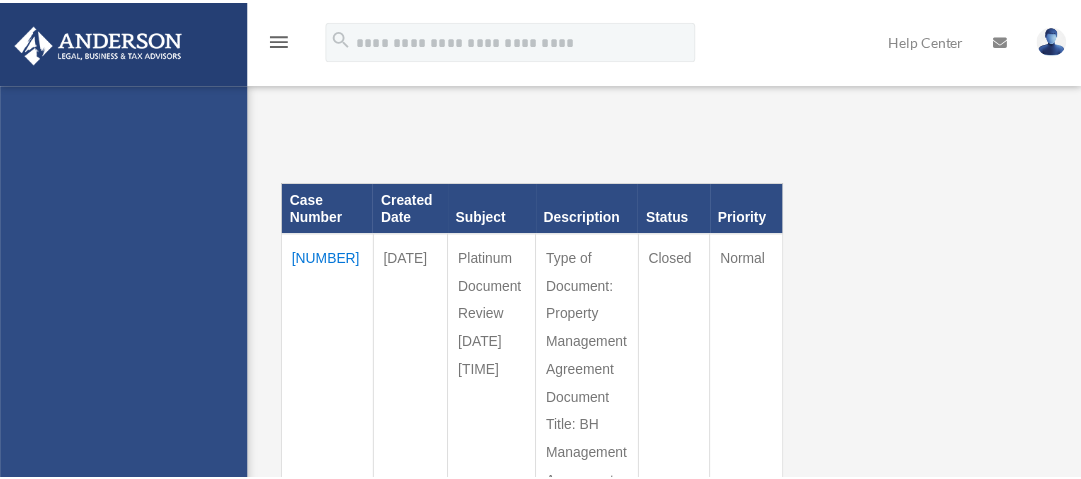 scroll, scrollTop: 0, scrollLeft: 0, axis: both 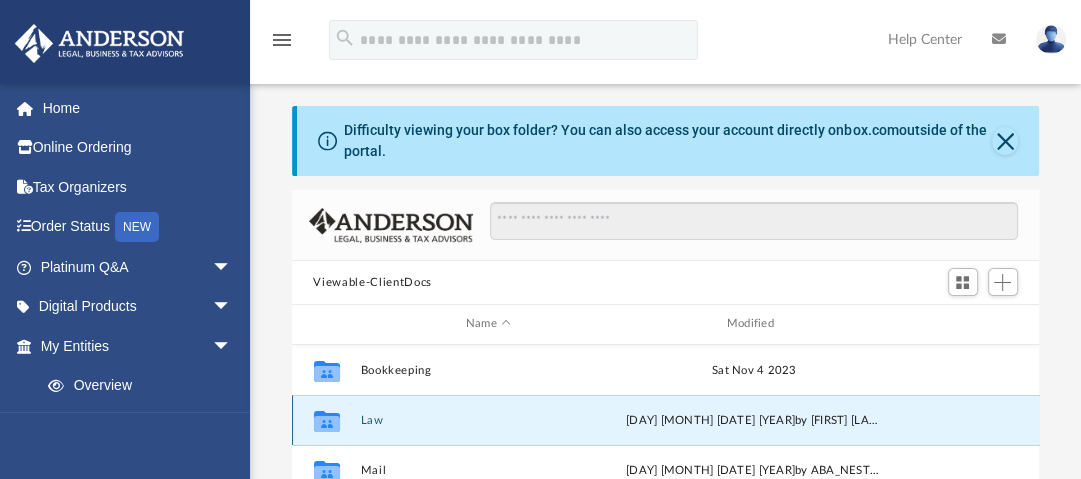click on "Law" at bounding box center [488, 420] 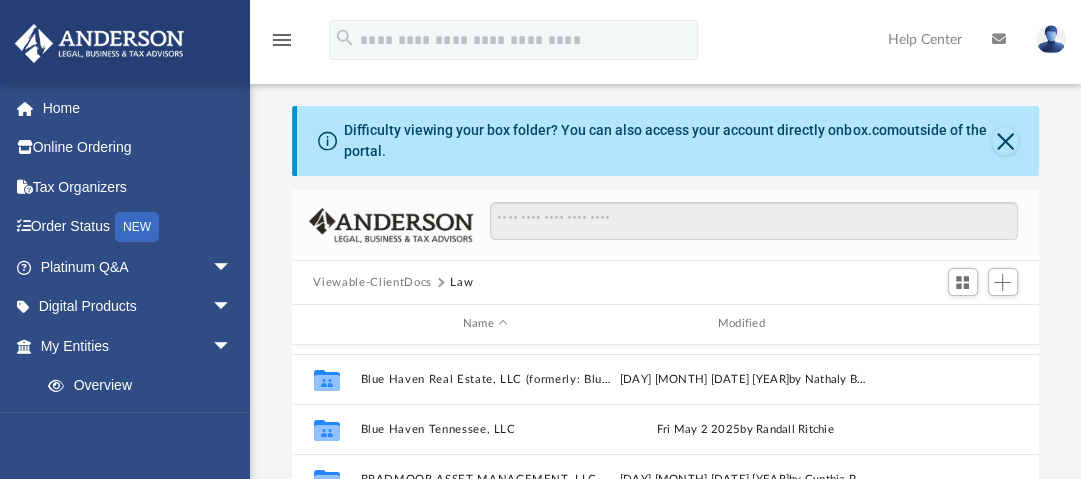 scroll, scrollTop: 320, scrollLeft: 0, axis: vertical 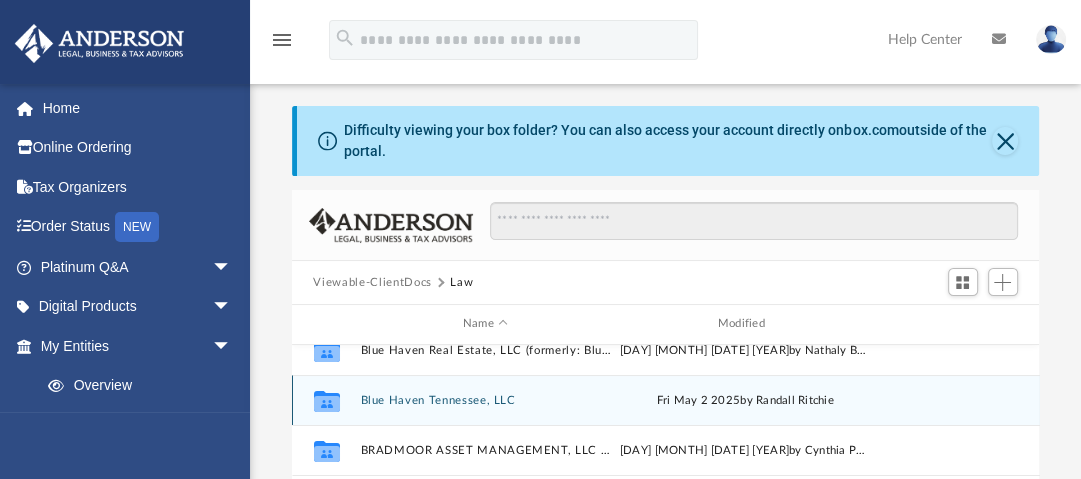 click on "Blue Haven Tennessee, LLC" at bounding box center (485, 400) 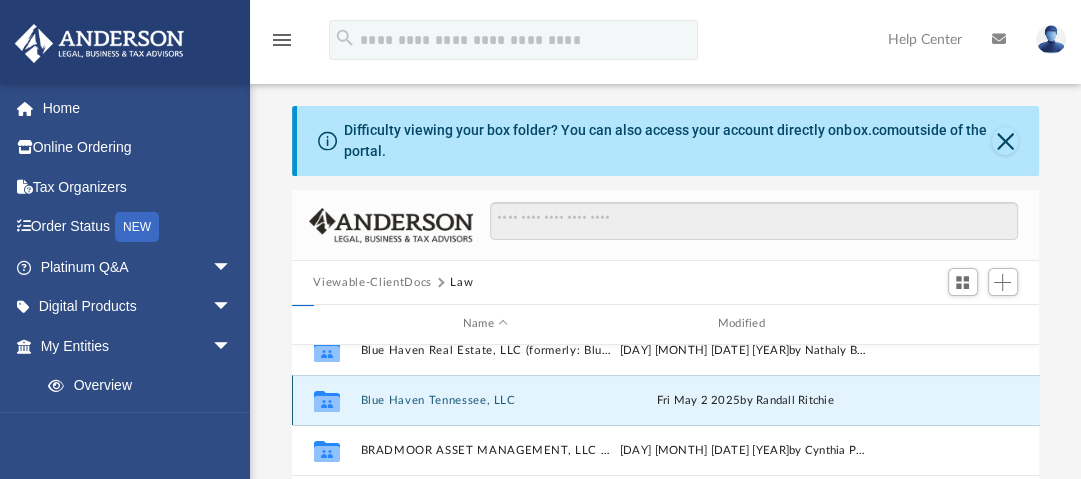scroll, scrollTop: 0, scrollLeft: 0, axis: both 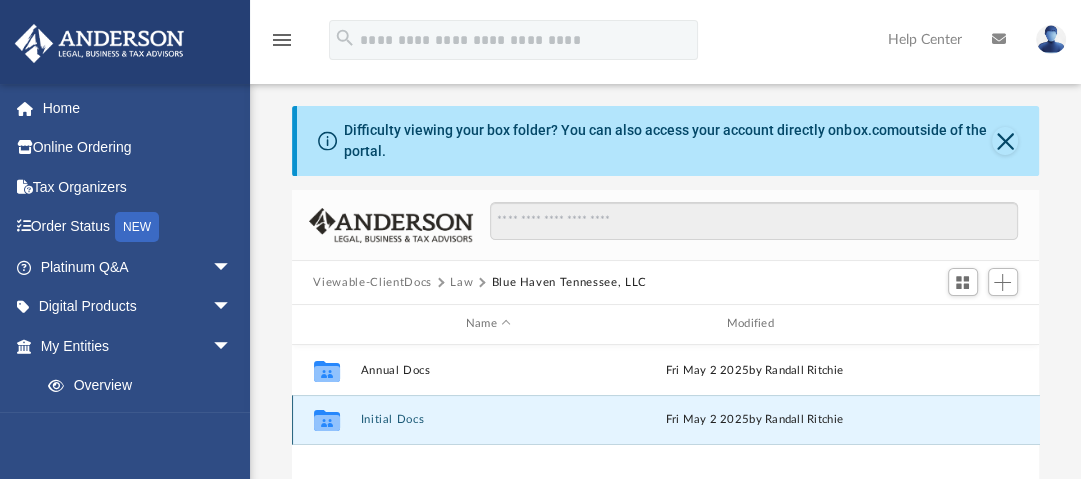 click on "Initial Docs" at bounding box center (488, 419) 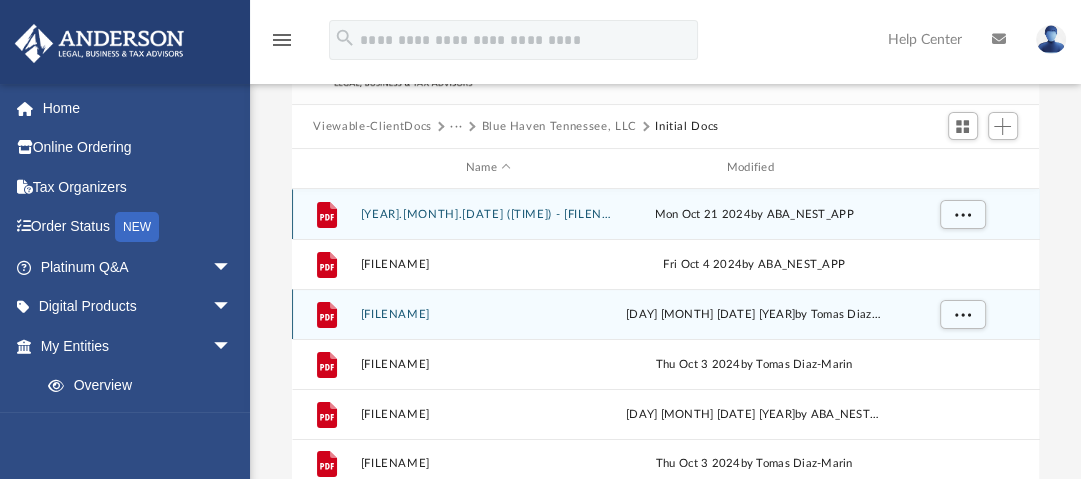 scroll, scrollTop: 160, scrollLeft: 0, axis: vertical 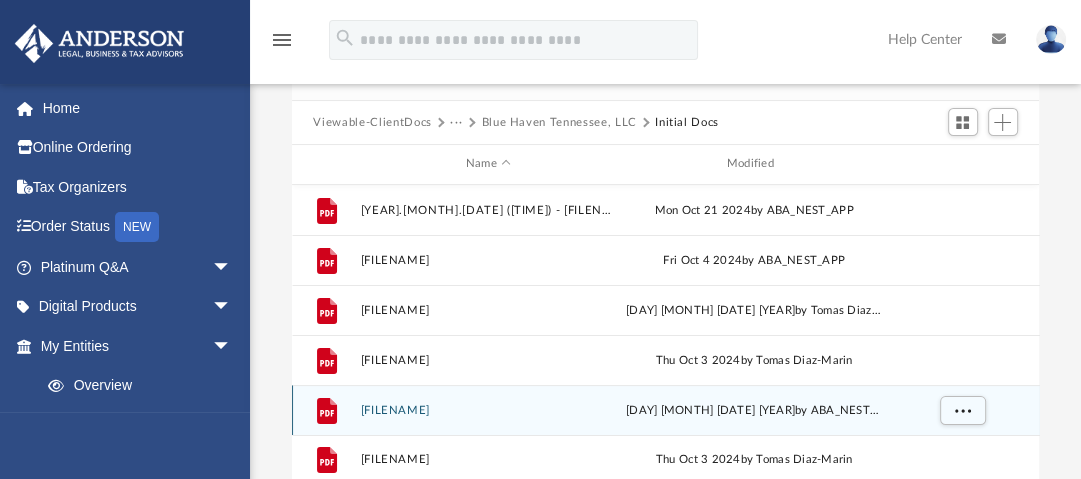click on "[FILENAME]" at bounding box center [488, 410] 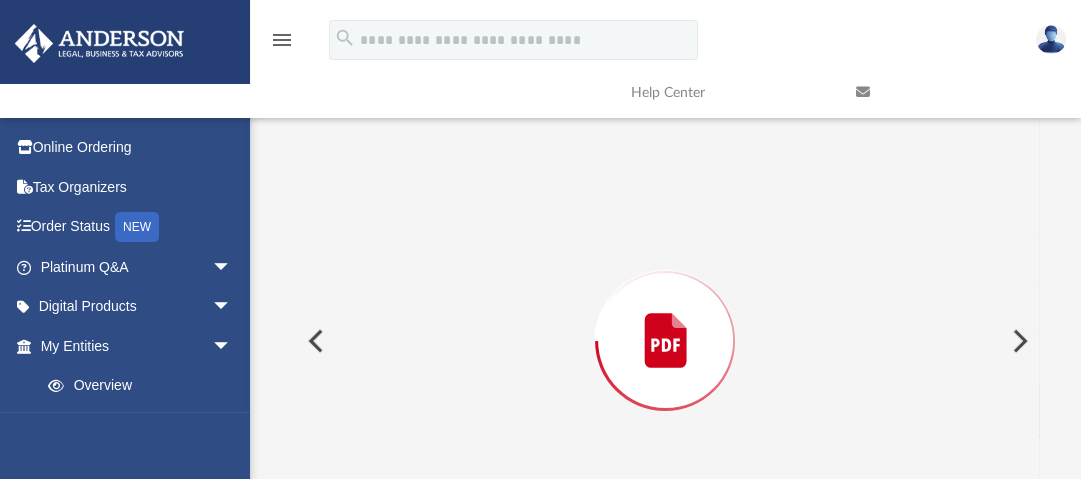 scroll, scrollTop: 190, scrollLeft: 0, axis: vertical 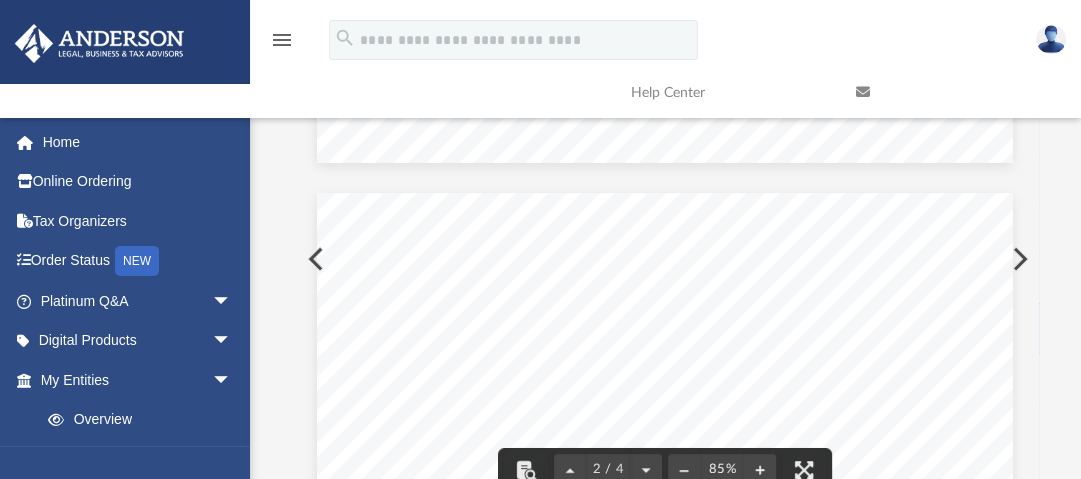 click at bounding box center (665, 643) 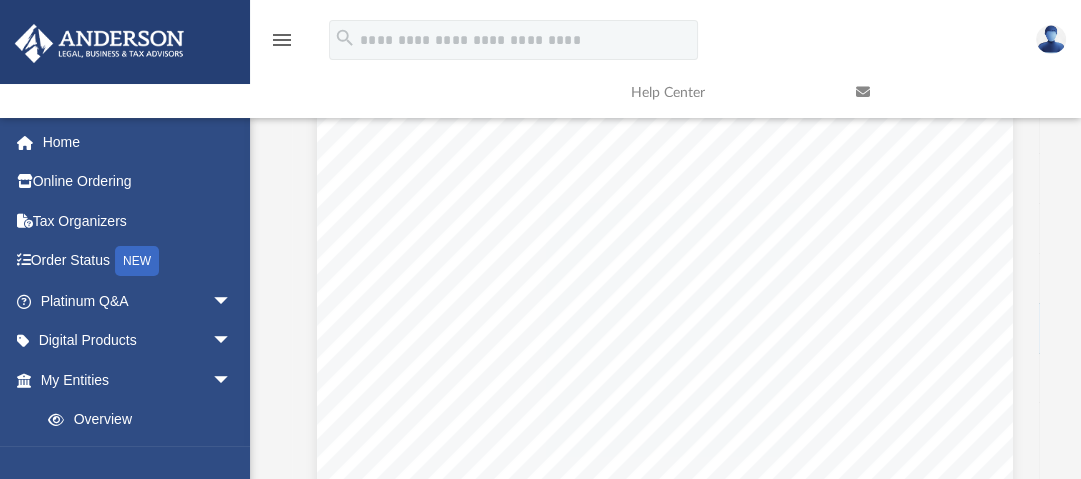 scroll, scrollTop: 0, scrollLeft: 0, axis: both 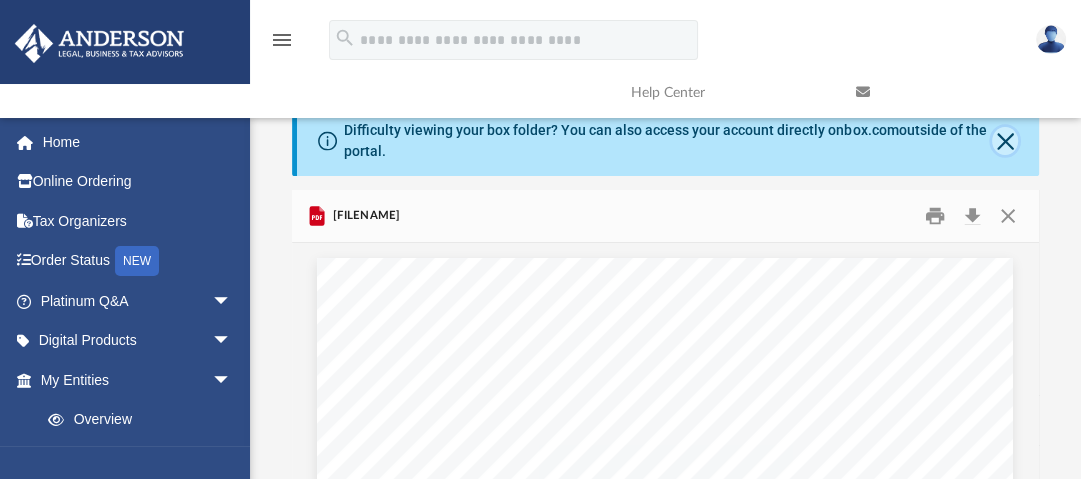 click 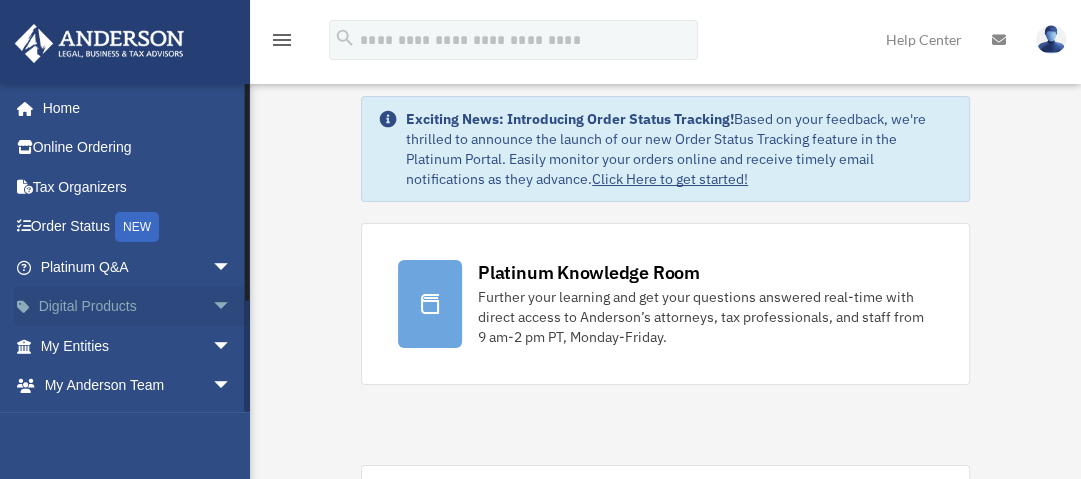 scroll, scrollTop: 0, scrollLeft: 0, axis: both 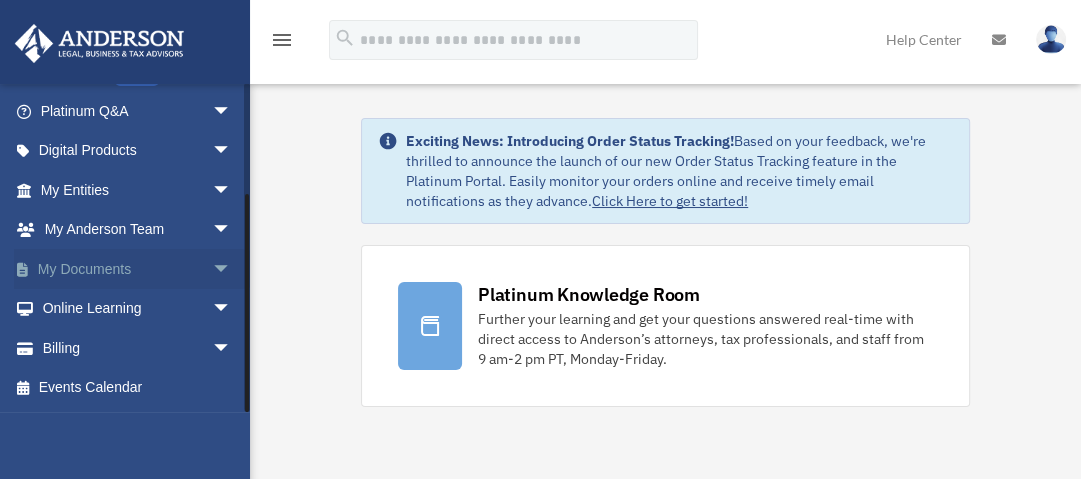 click on "My Documents arrow_drop_down" at bounding box center (138, 269) 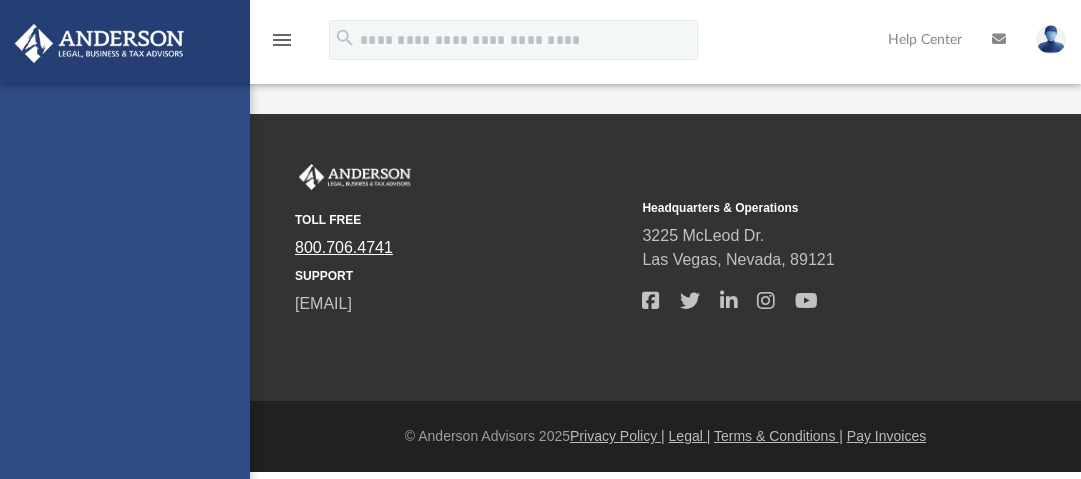 scroll, scrollTop: 0, scrollLeft: 0, axis: both 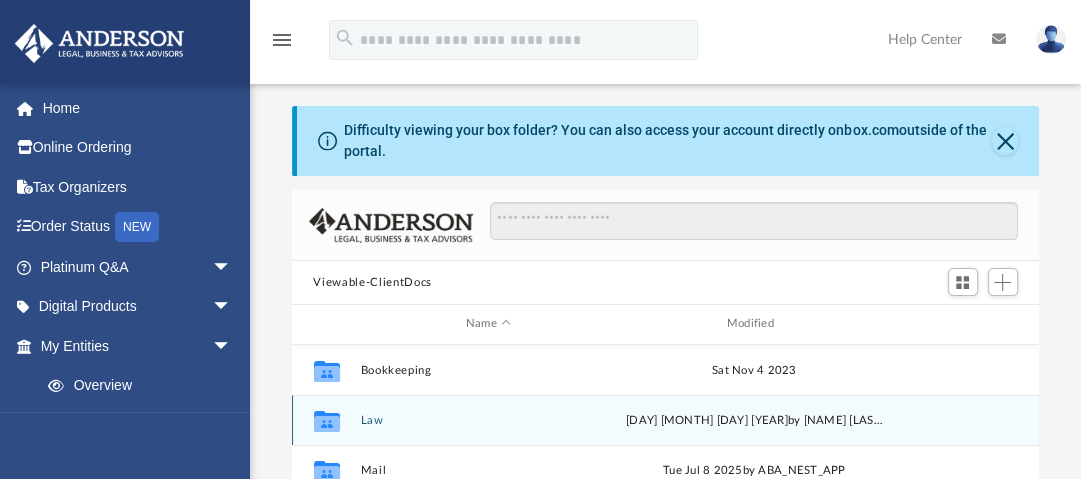 click on "Law" at bounding box center [488, 420] 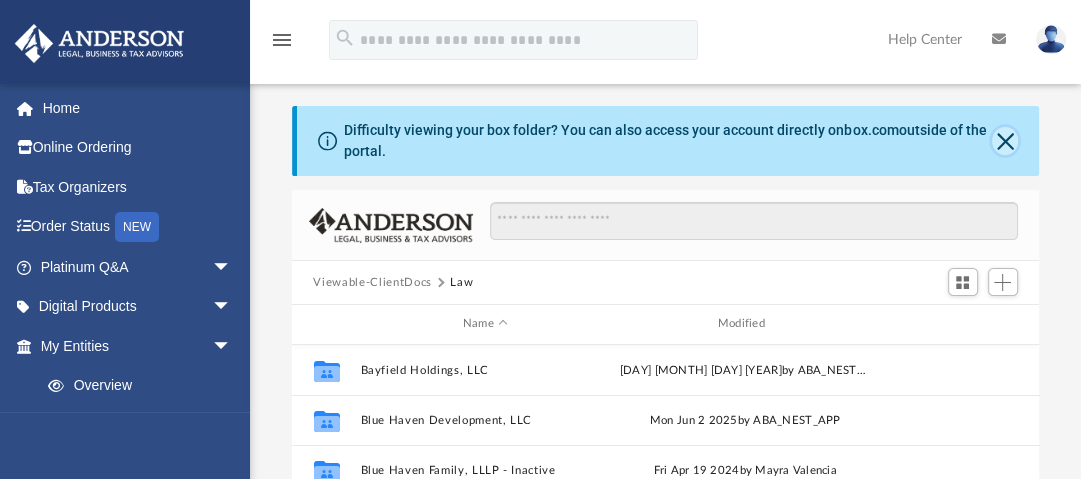 click 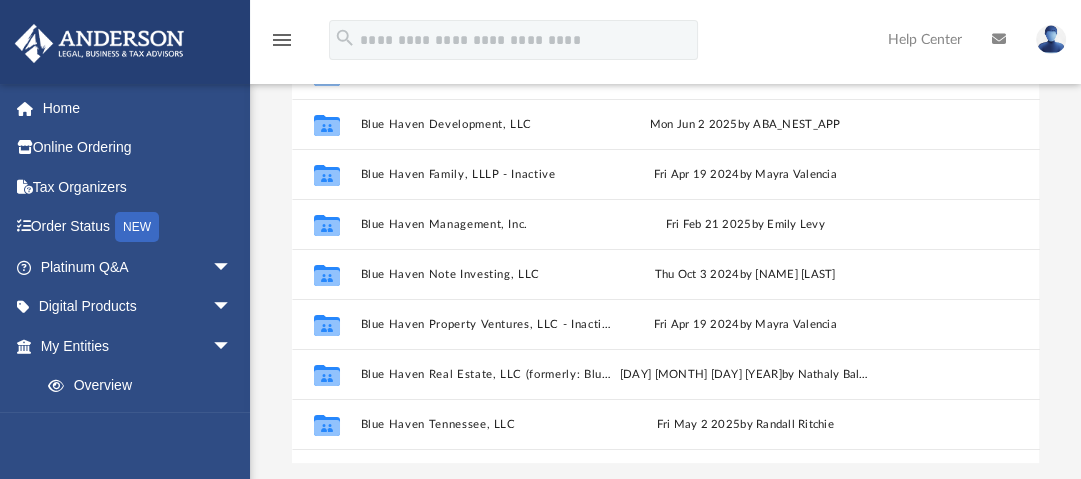 scroll, scrollTop: 221, scrollLeft: 0, axis: vertical 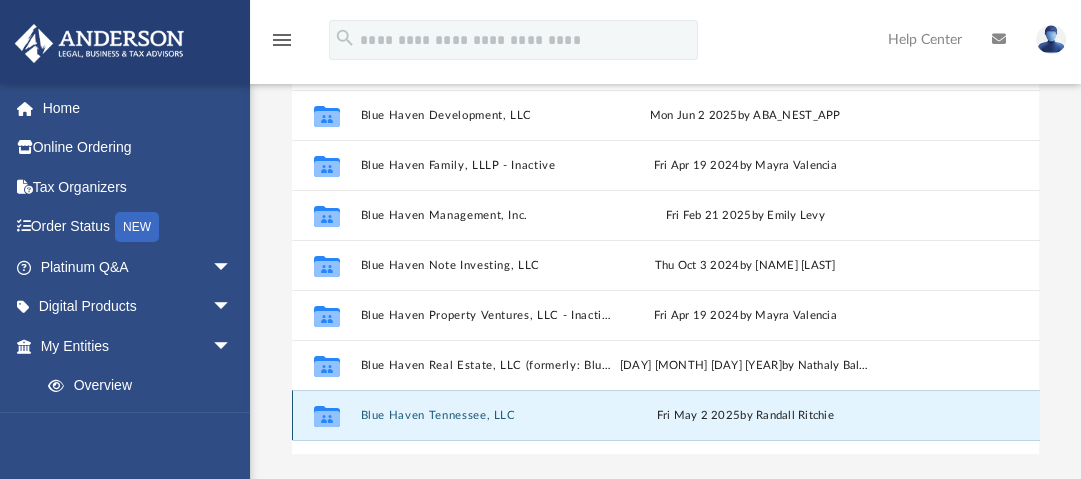 click on "Blue Haven Tennessee, LLC" at bounding box center [485, 415] 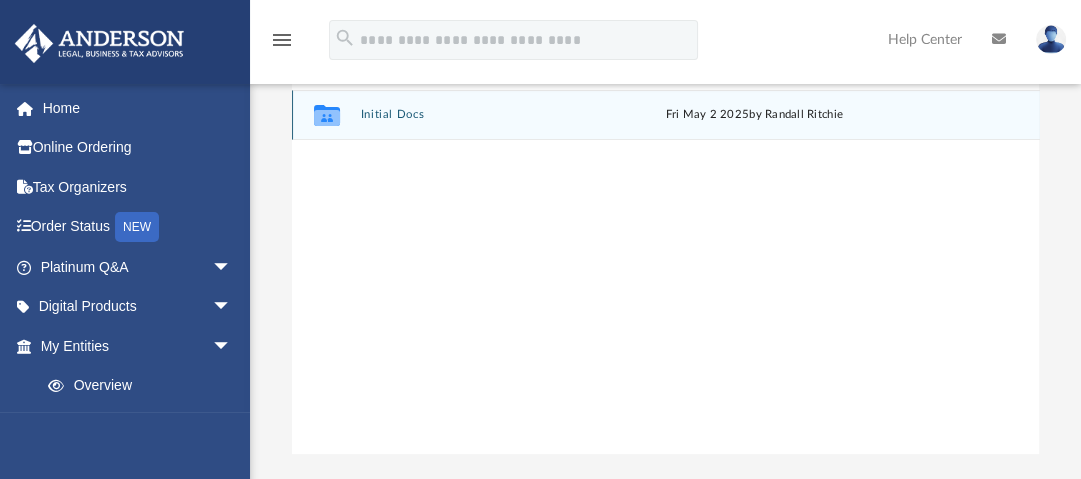click on "Initial Docs" at bounding box center (488, 114) 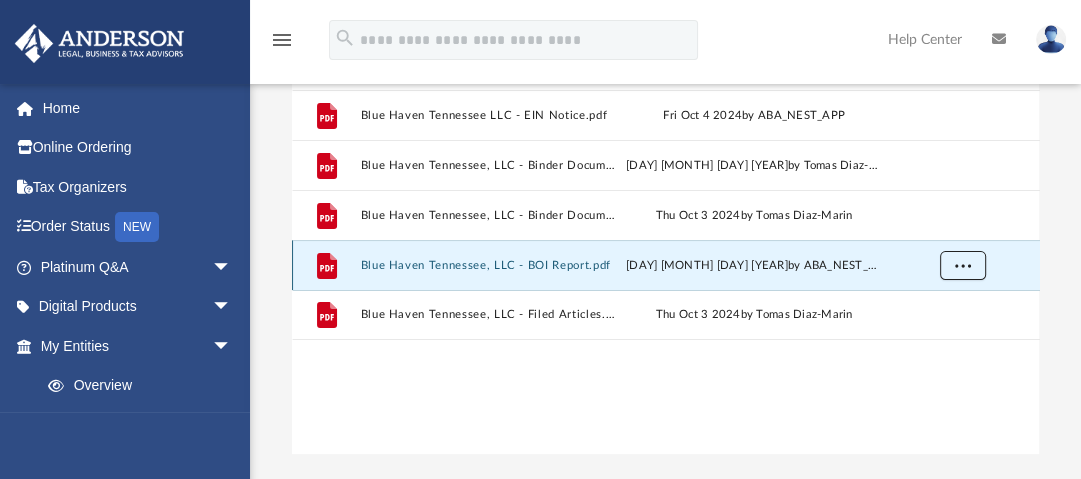click at bounding box center (962, 264) 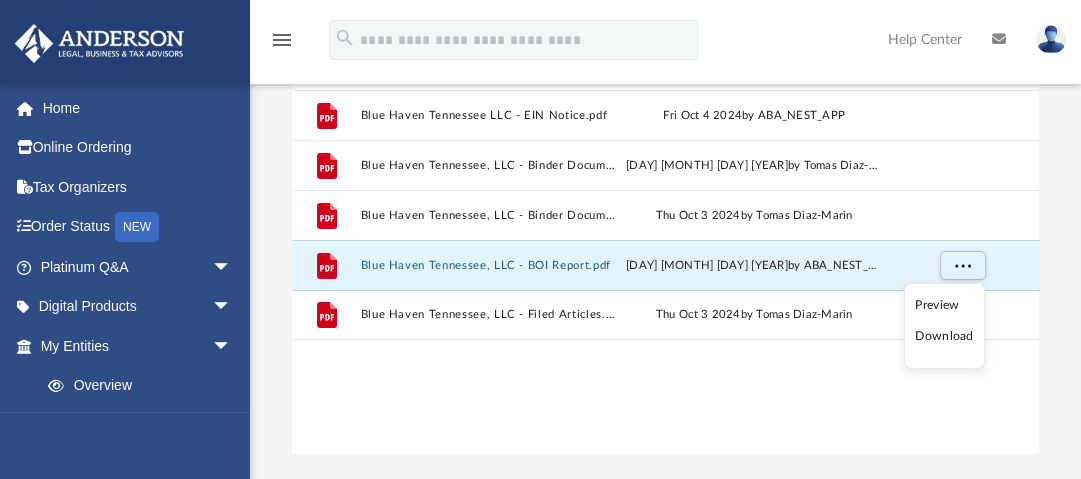 click on "Download" at bounding box center [944, 336] 